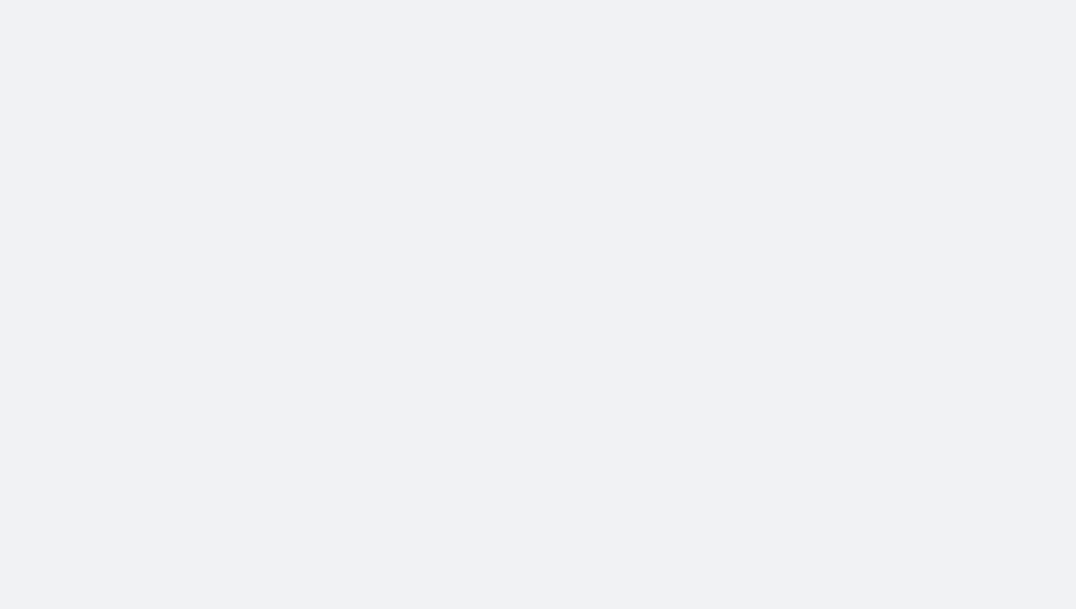 scroll, scrollTop: 0, scrollLeft: 0, axis: both 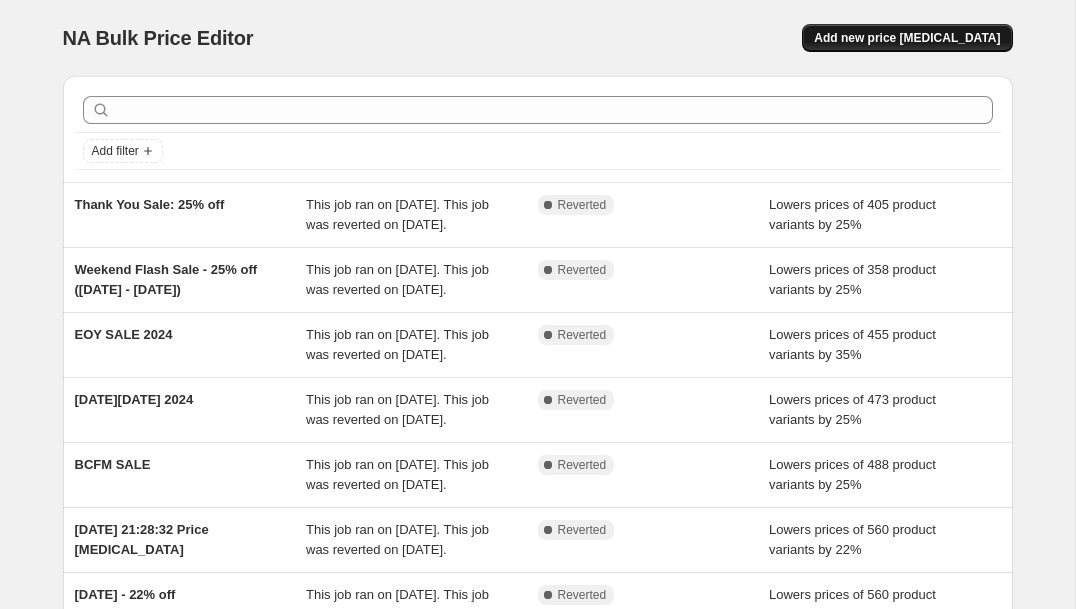 click on "Add new price [MEDICAL_DATA]" at bounding box center (907, 38) 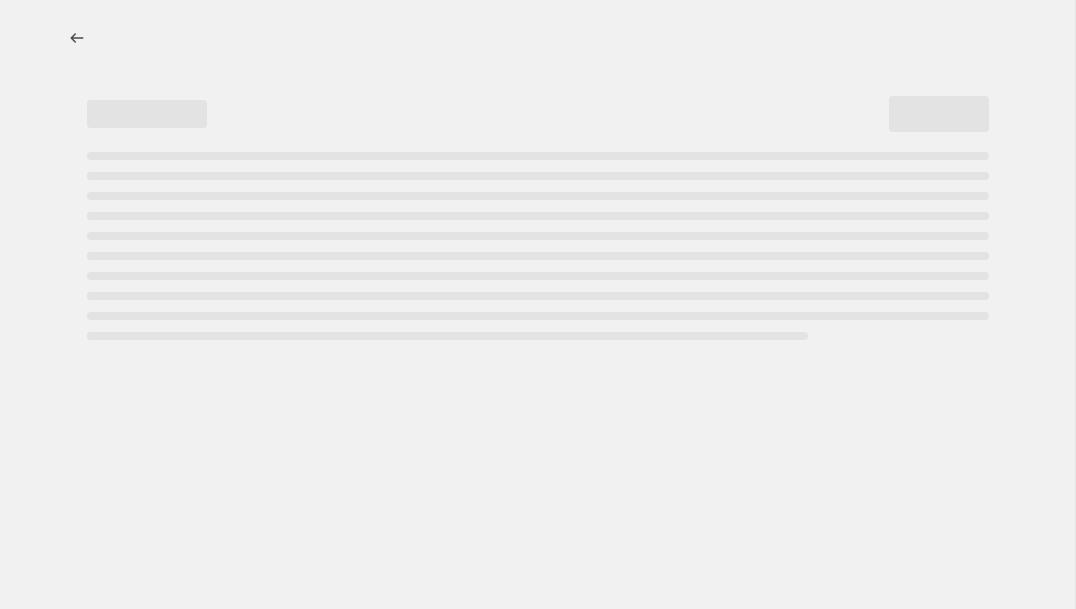 select on "percentage" 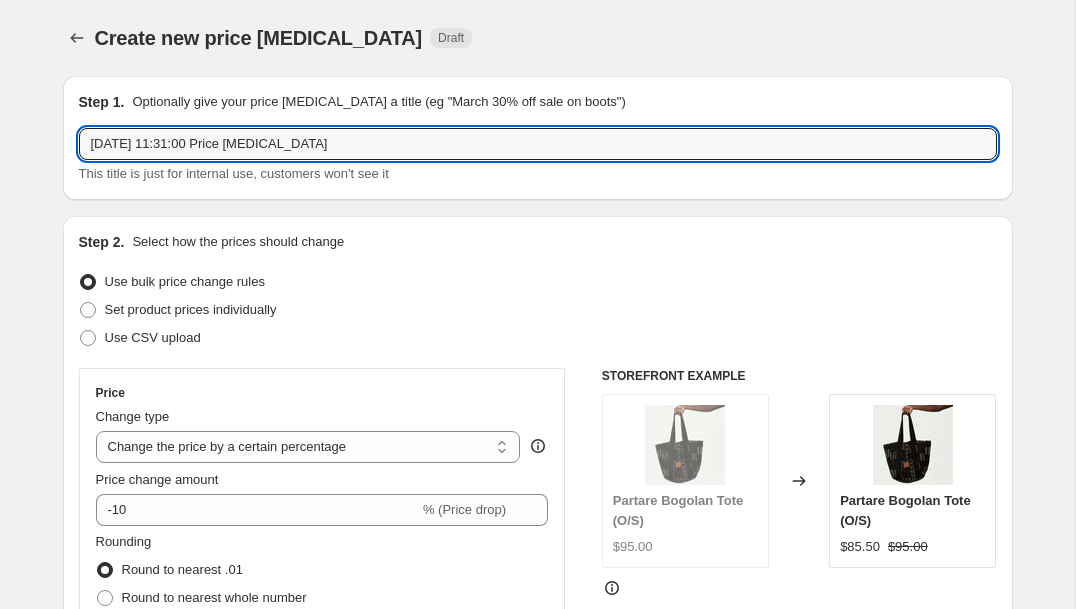 drag, startPoint x: 340, startPoint y: 147, endPoint x: 77, endPoint y: 145, distance: 263.0076 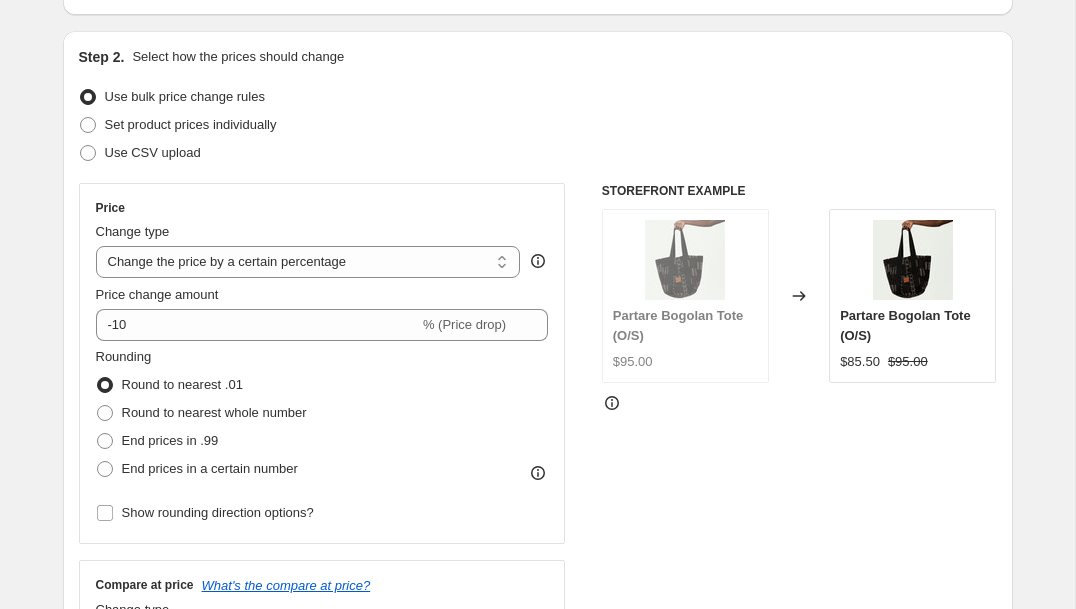 scroll, scrollTop: 194, scrollLeft: 0, axis: vertical 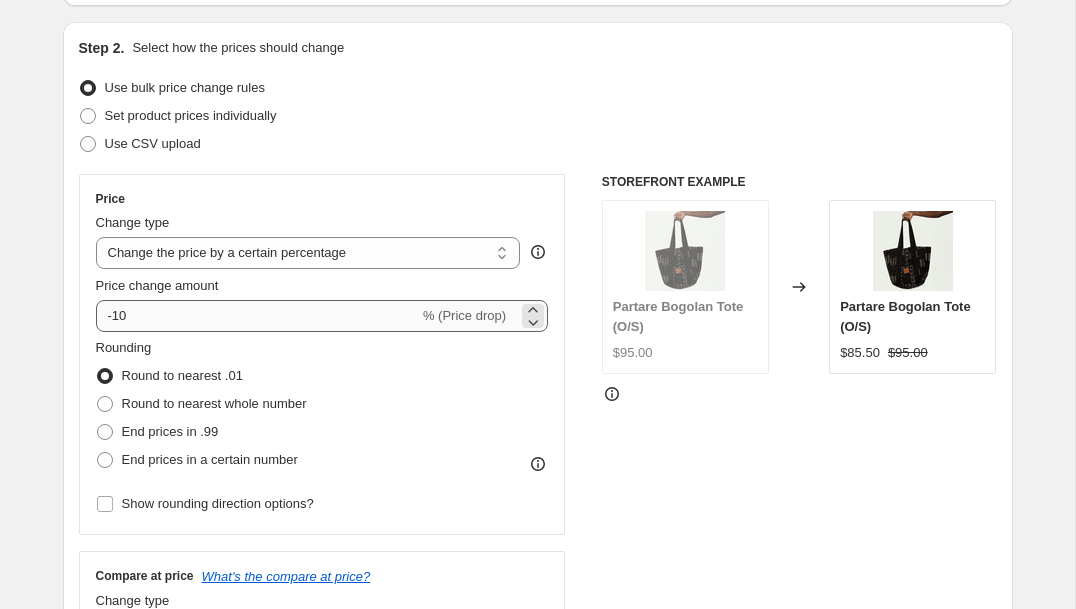 type on "Weekend Flash Sale 25% off" 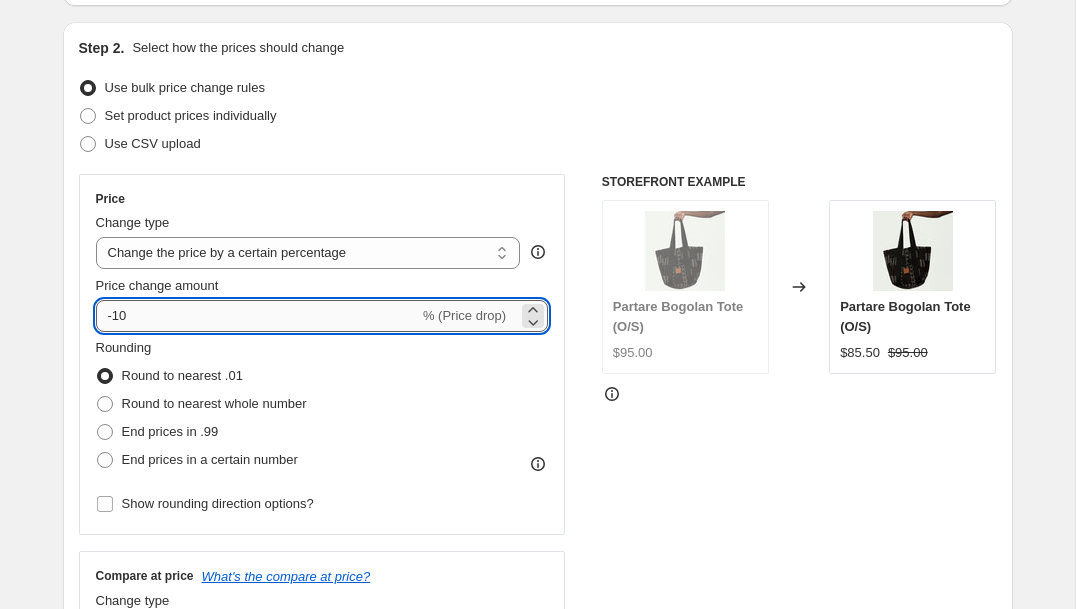 click on "-10" at bounding box center (257, 316) 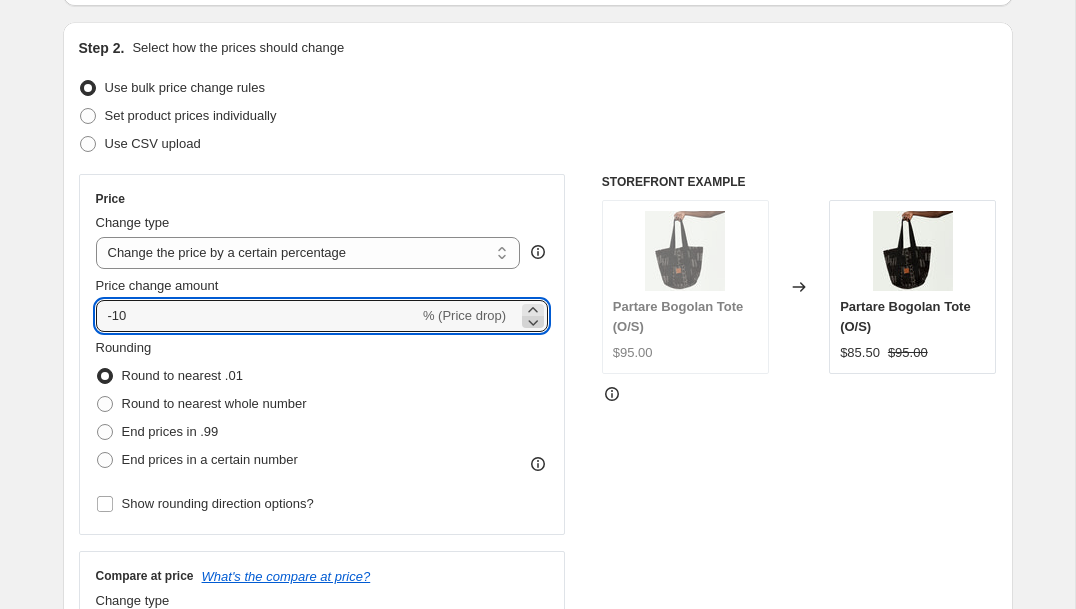click 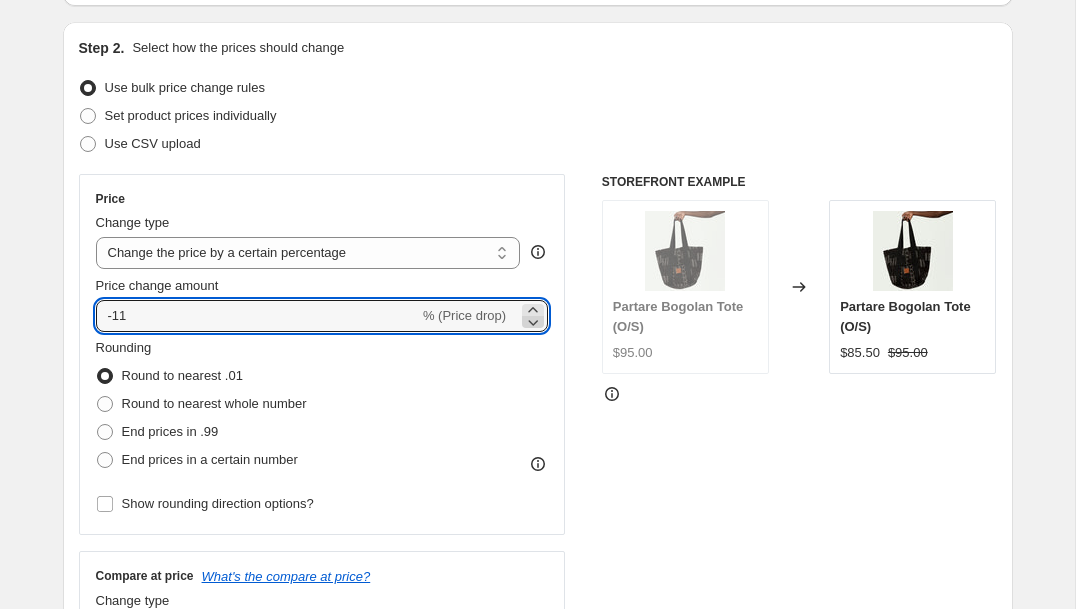 click 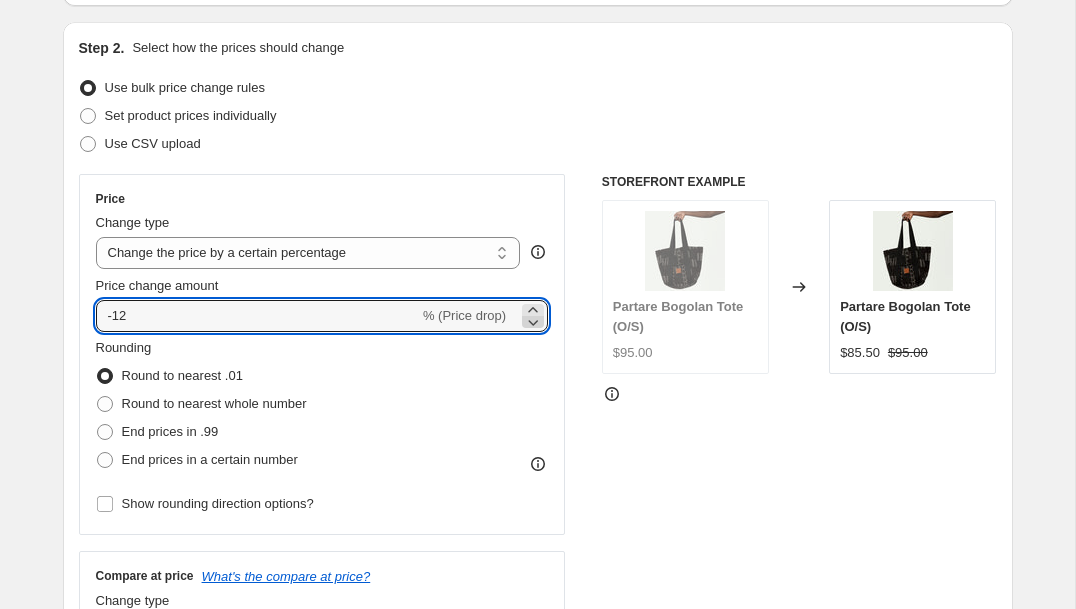 click 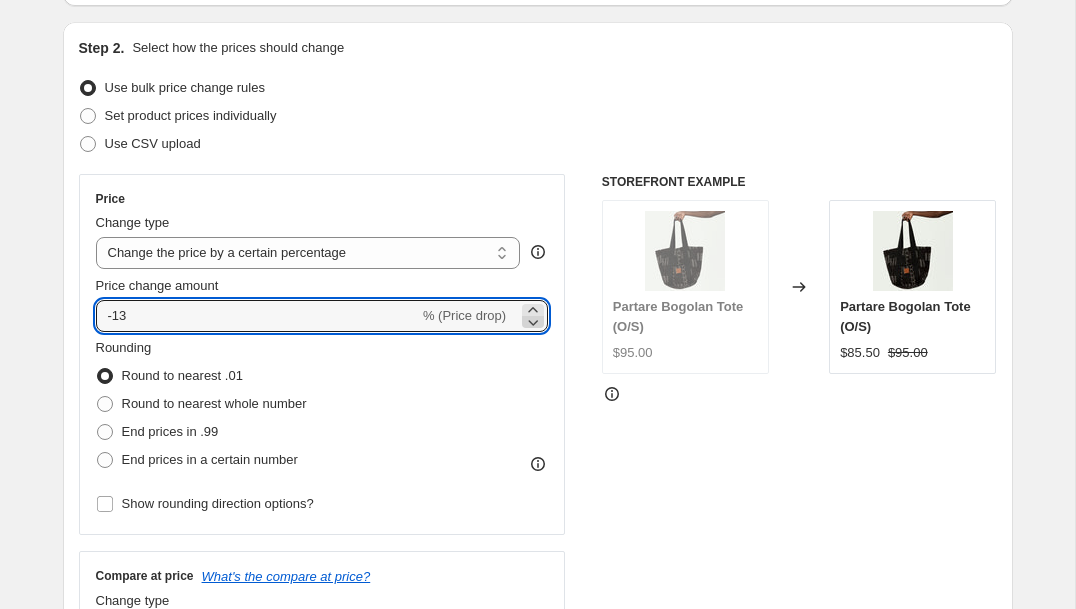 click 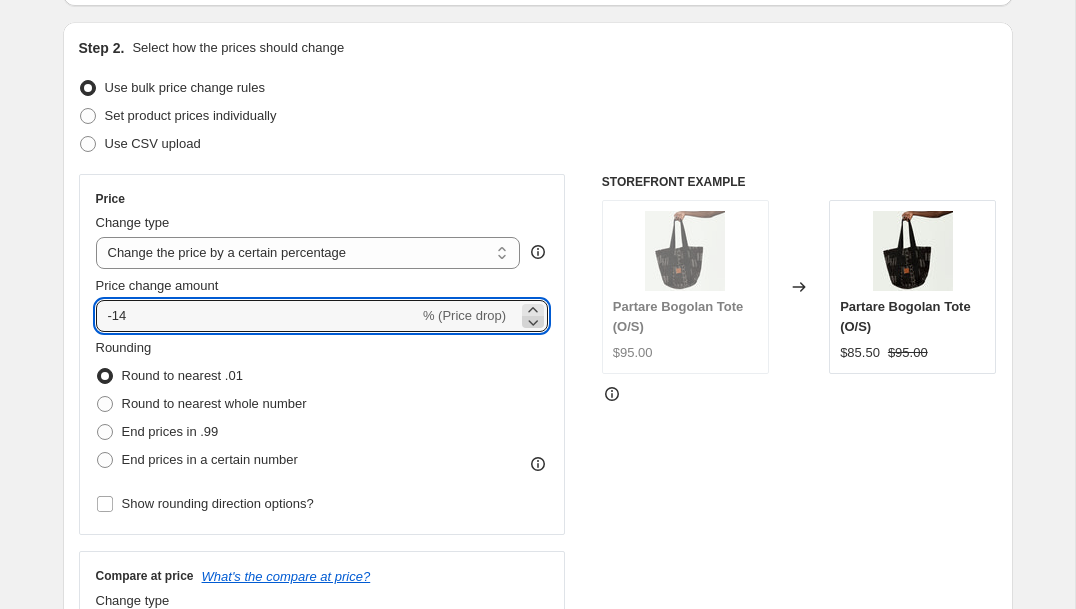 click 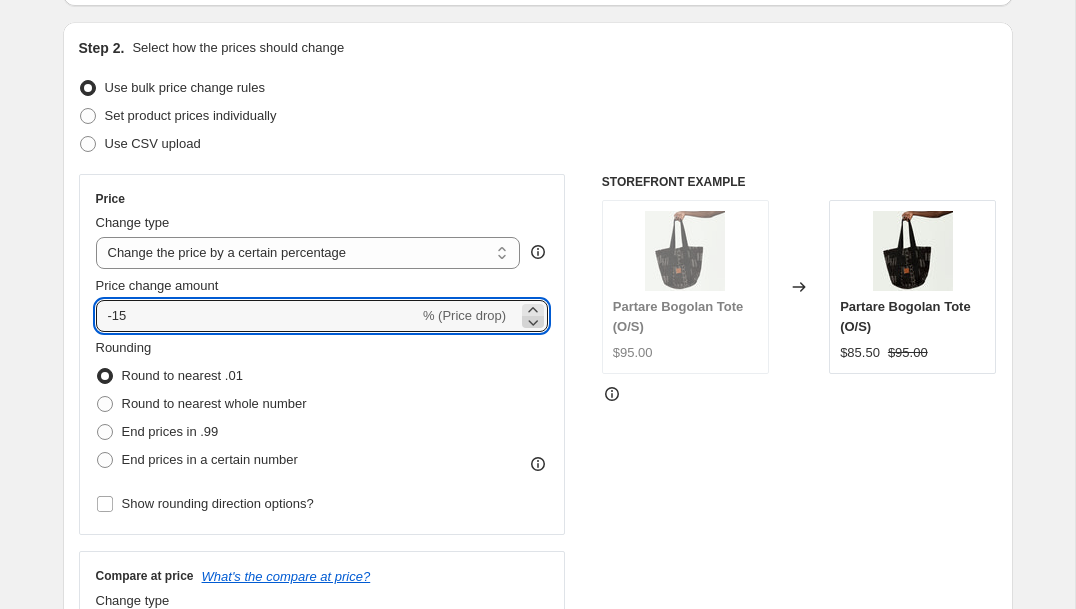 click 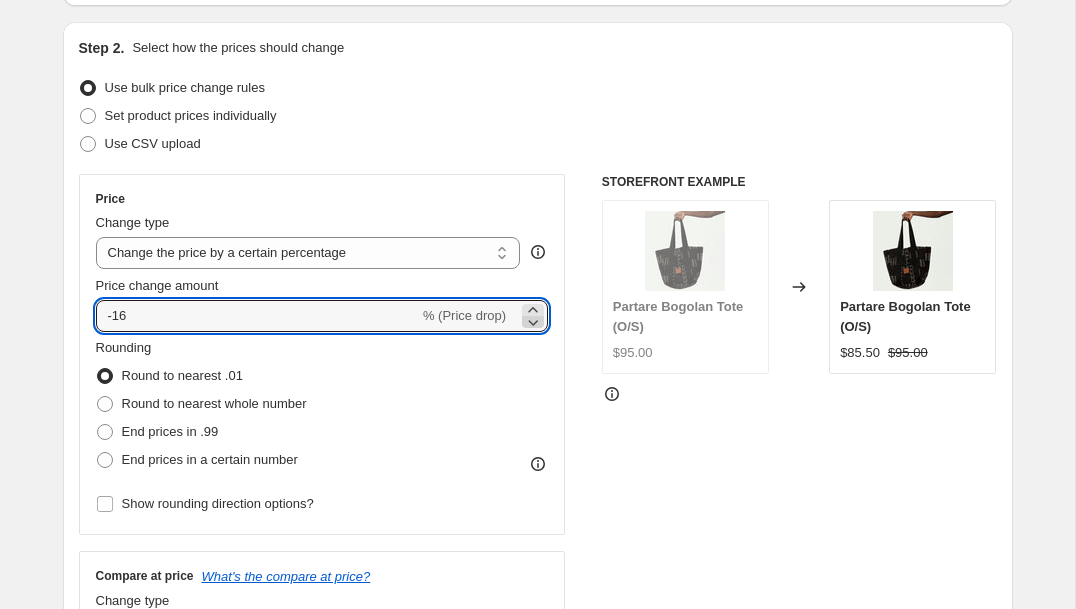 click 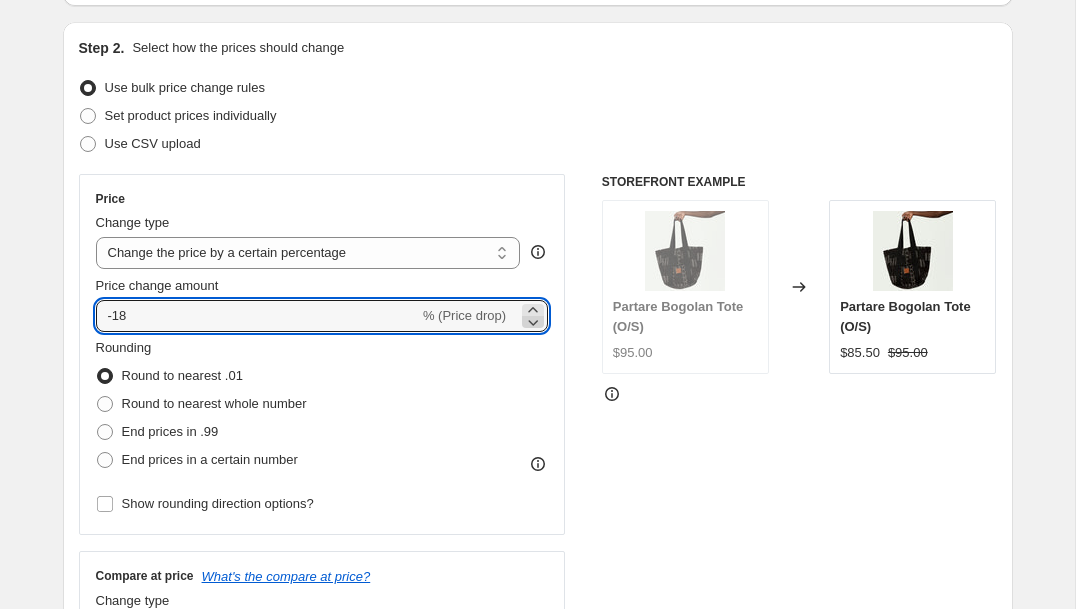 click 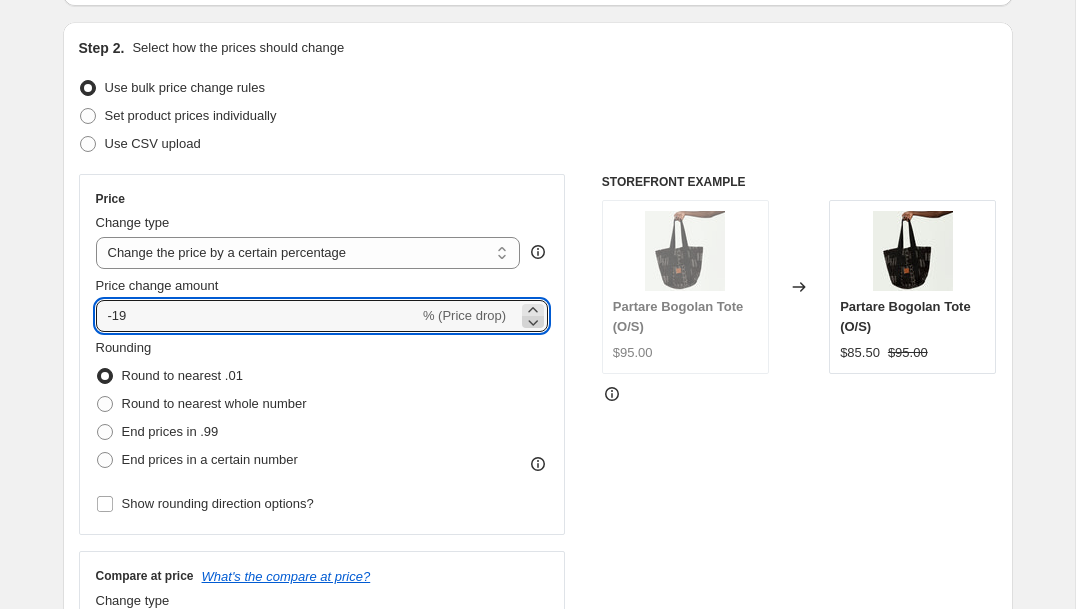 click 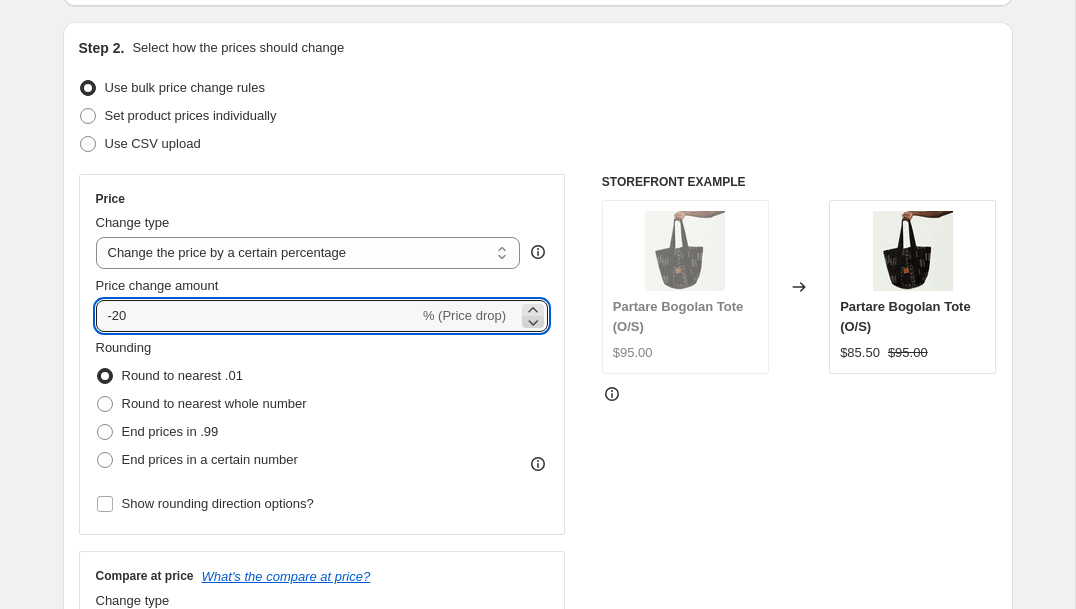 click 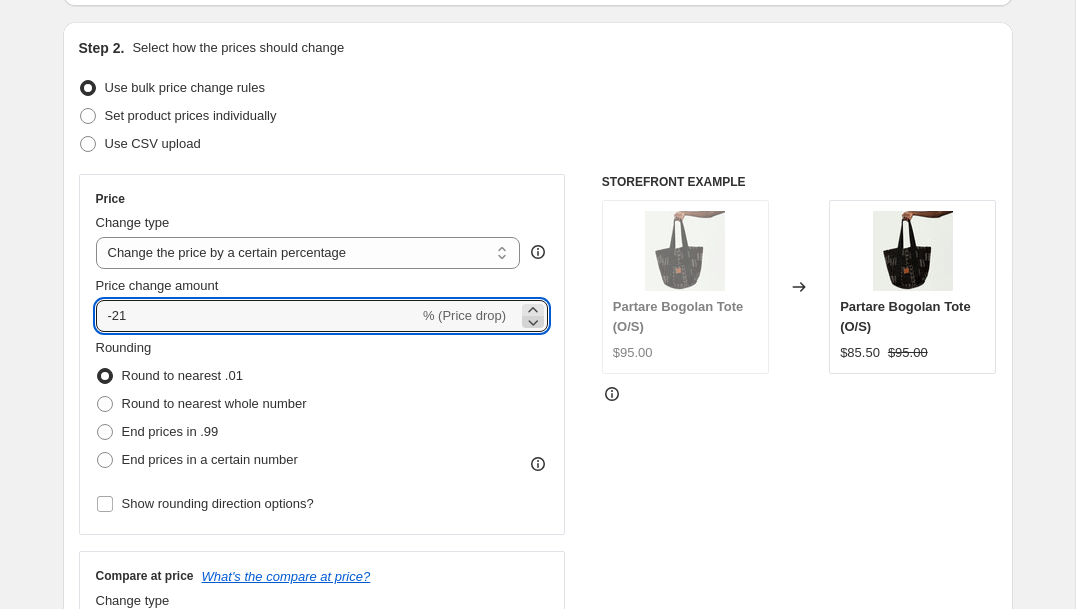 click 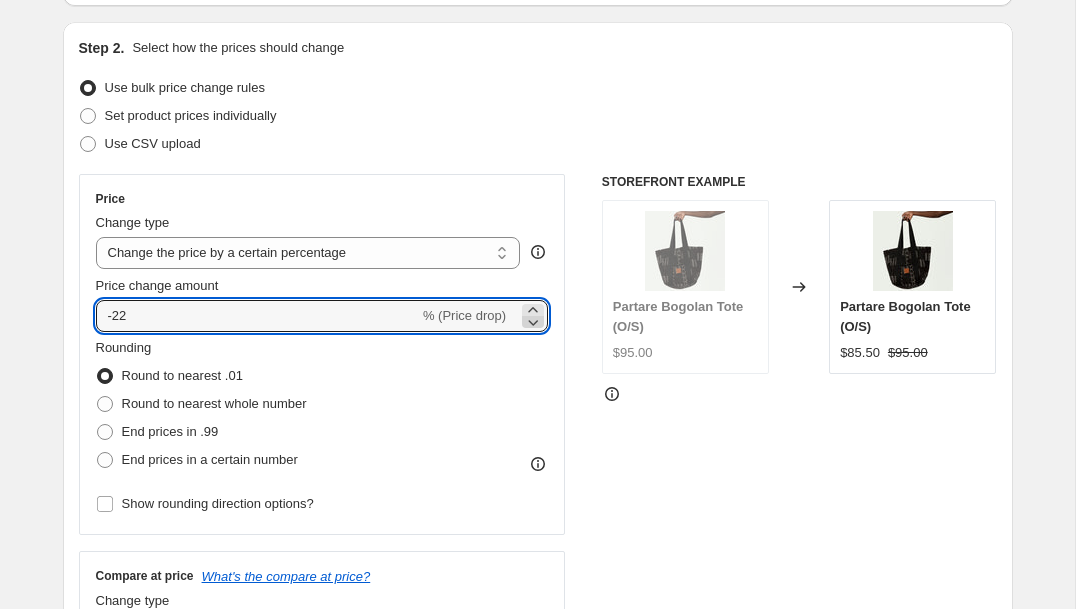 click 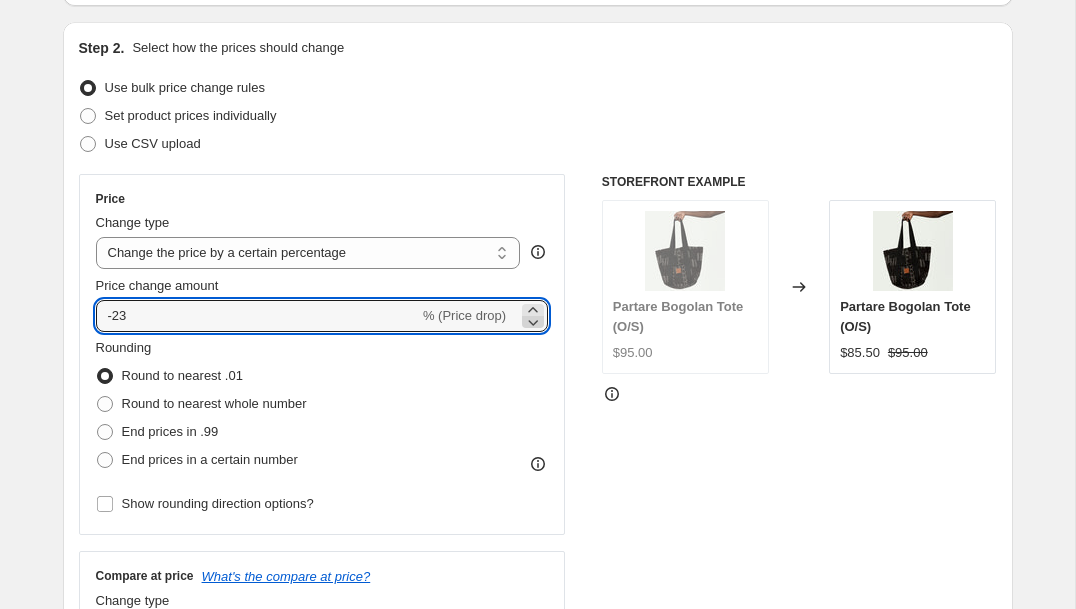 click 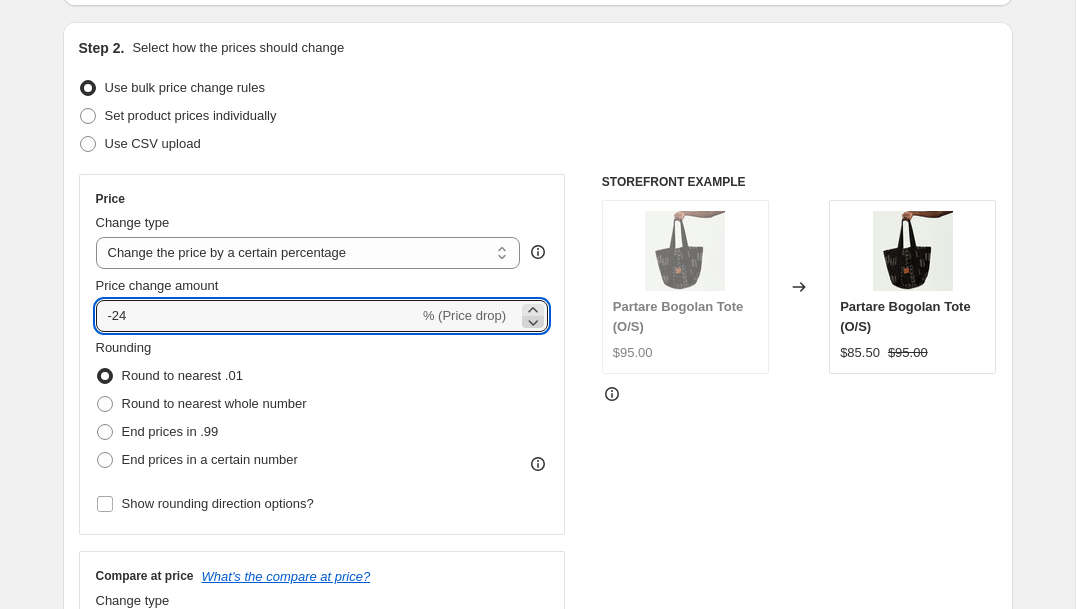 click 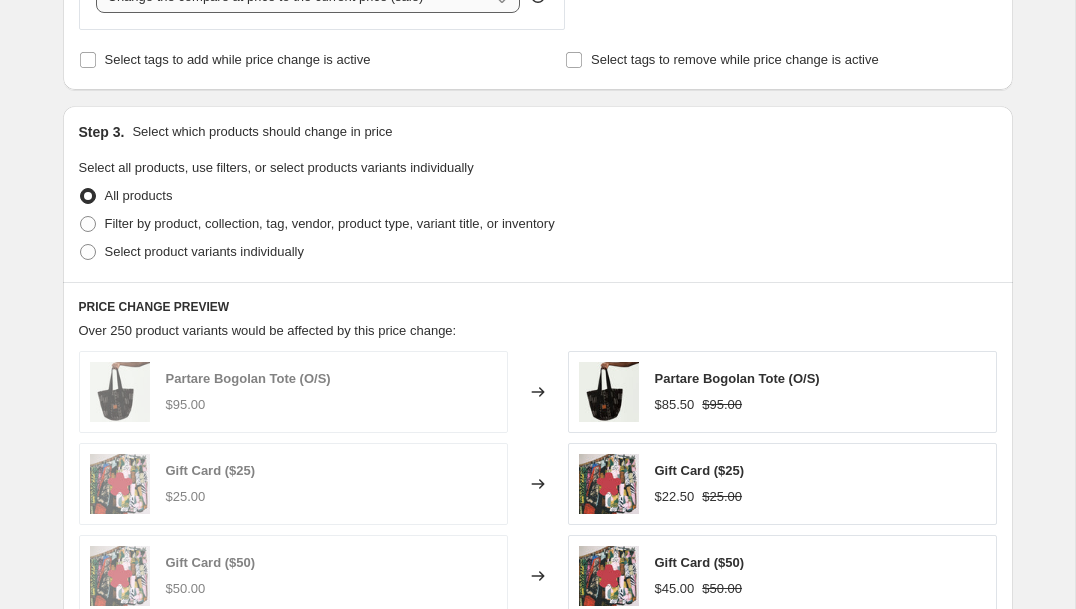 scroll, scrollTop: 830, scrollLeft: 0, axis: vertical 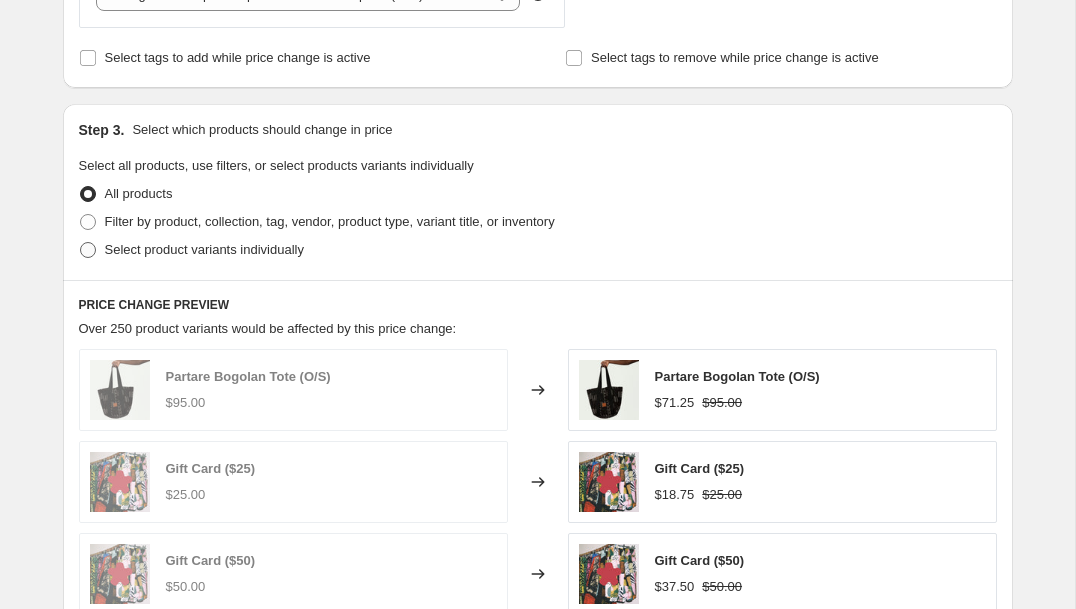 click at bounding box center (88, 250) 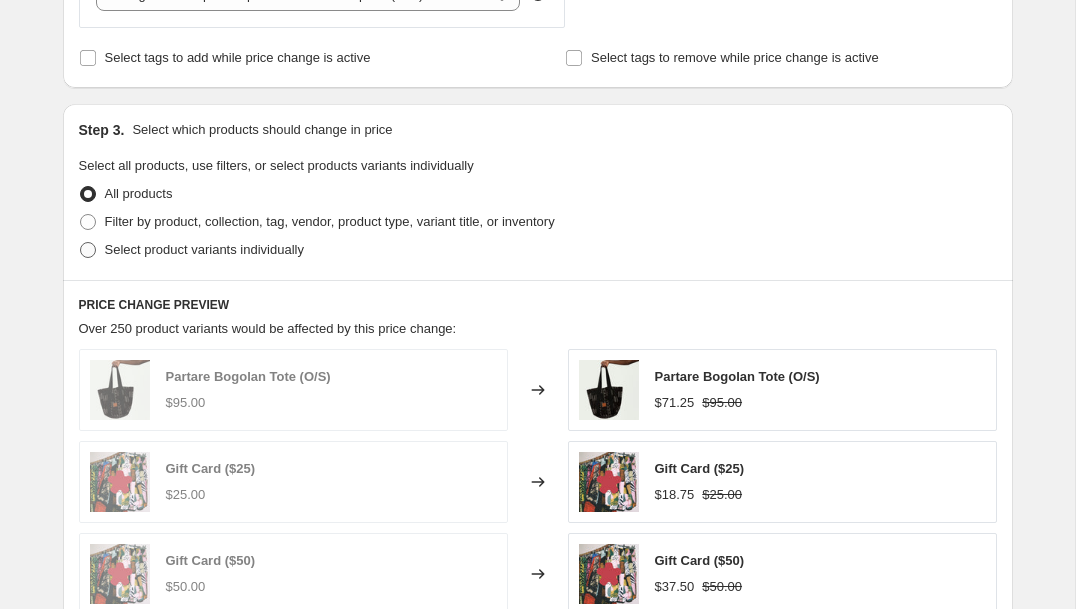 radio on "true" 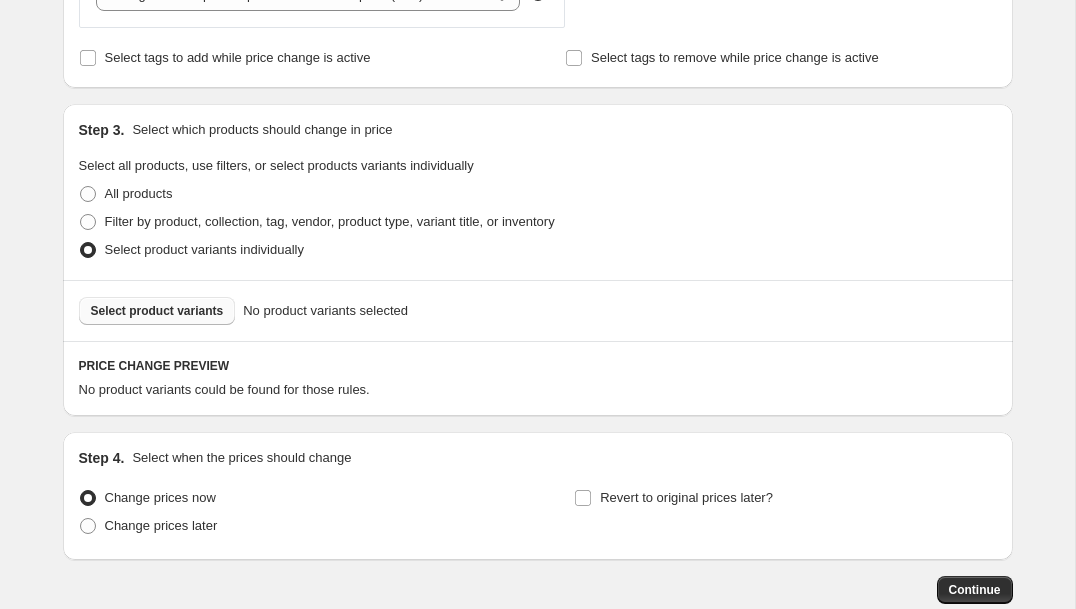 click on "Select product variants" at bounding box center (157, 311) 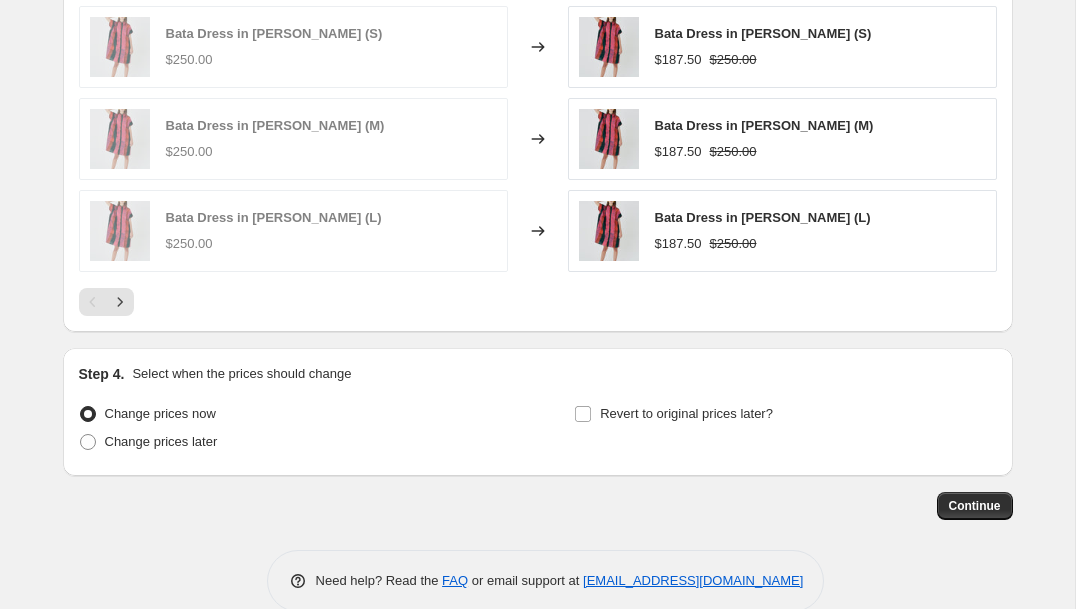 scroll, scrollTop: 1451, scrollLeft: 0, axis: vertical 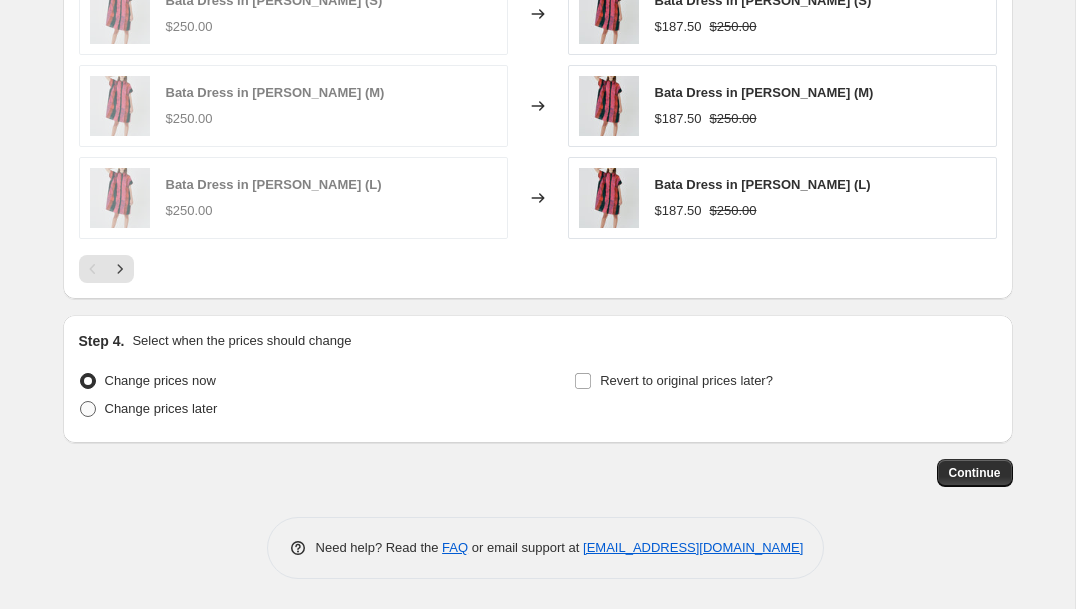 click at bounding box center (88, 409) 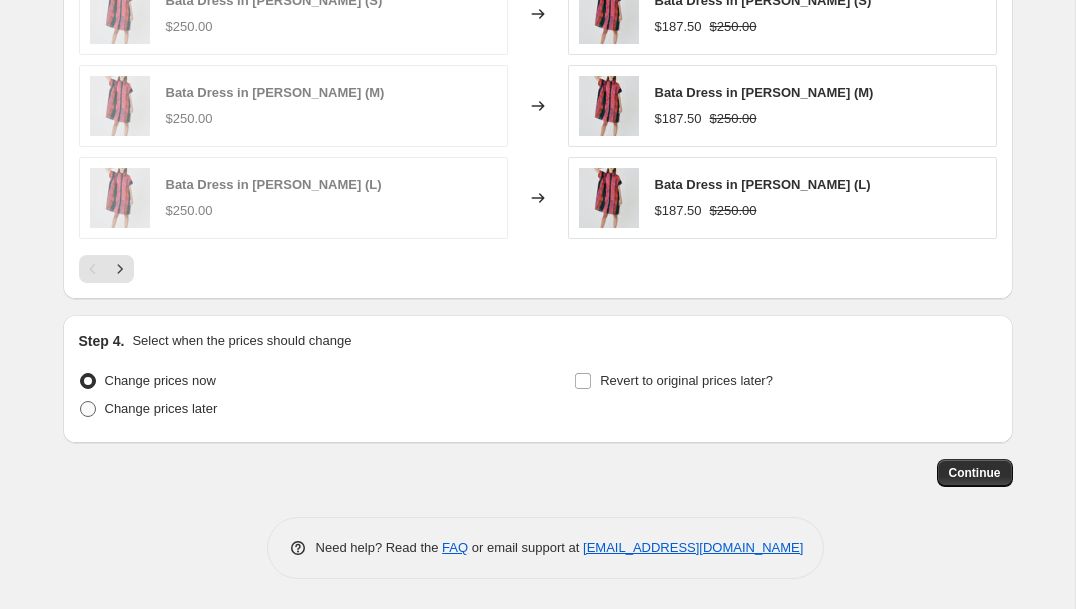 radio on "true" 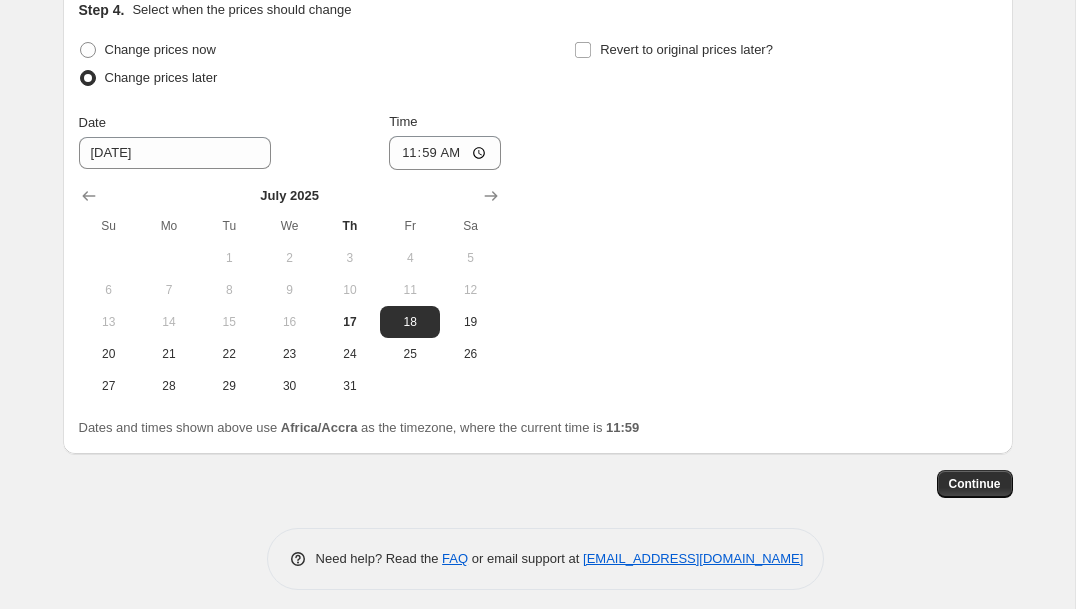 scroll, scrollTop: 1793, scrollLeft: 0, axis: vertical 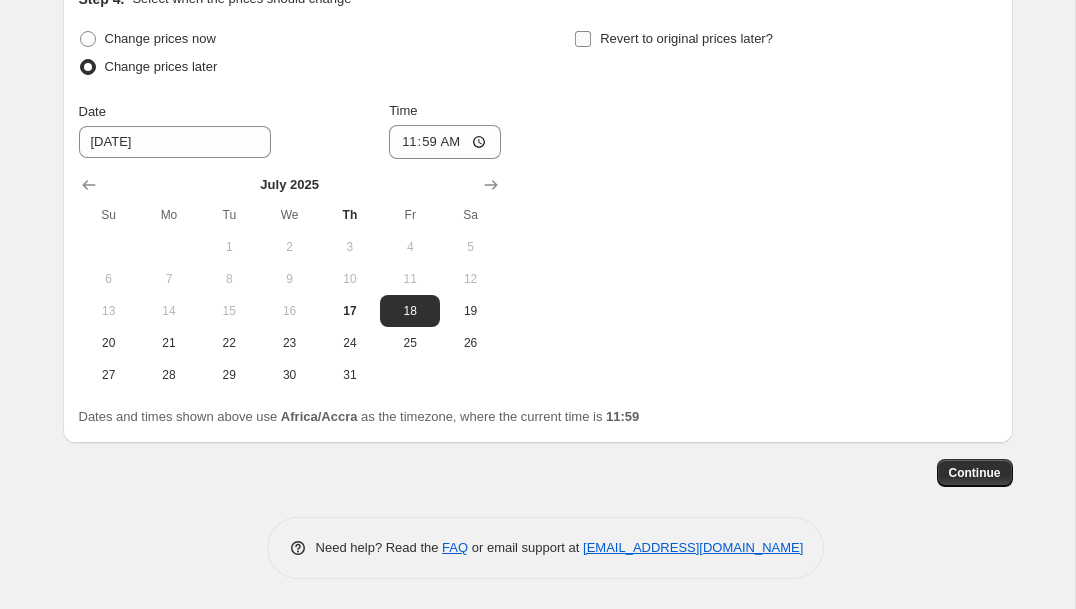 click on "Revert to original prices later?" at bounding box center (583, 39) 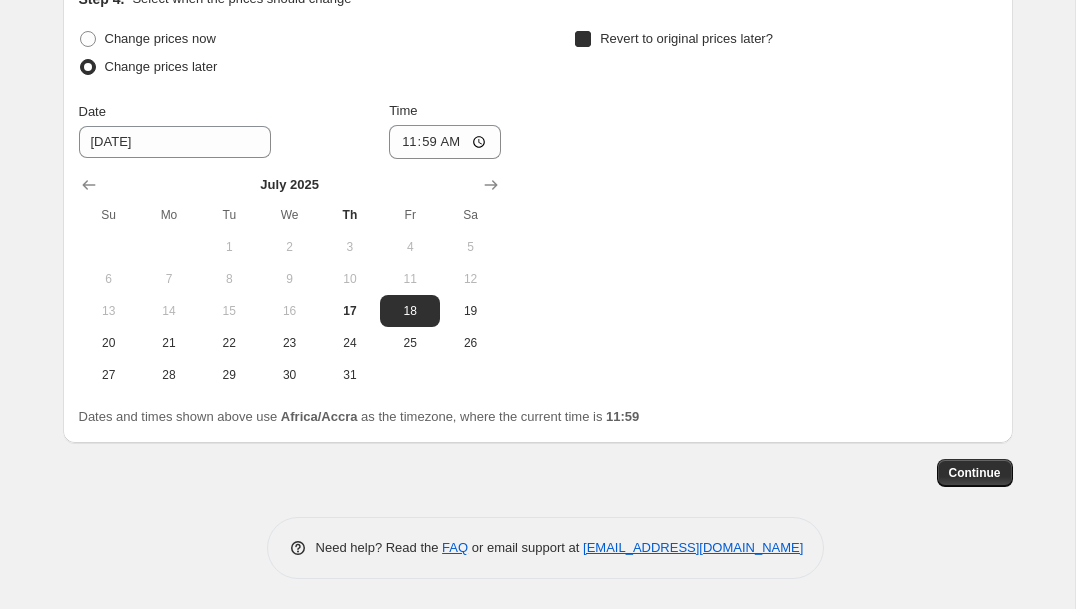 checkbox on "true" 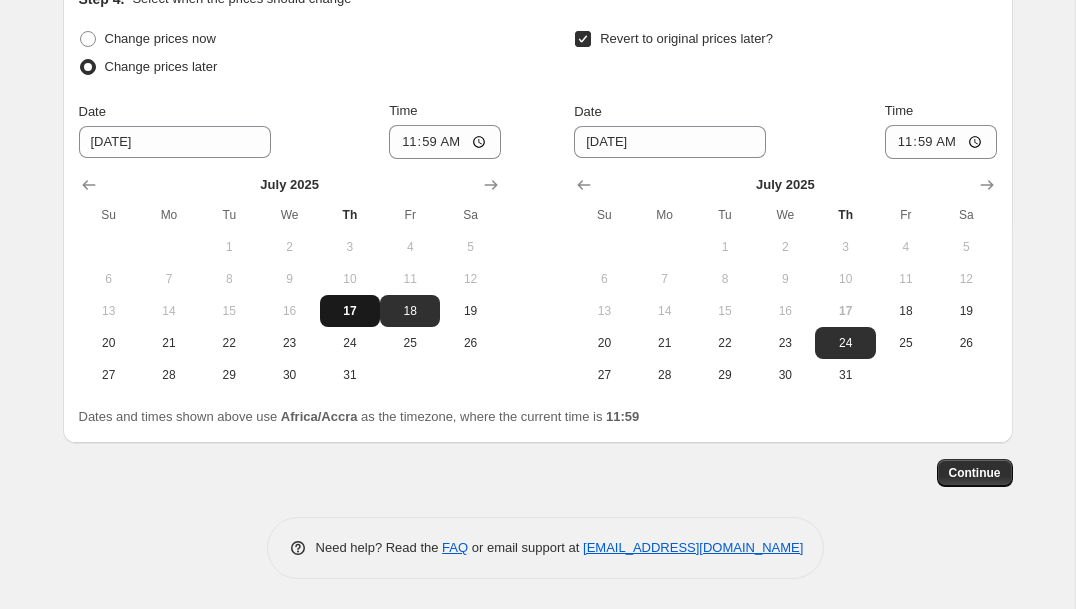 click on "17" at bounding box center [350, 311] 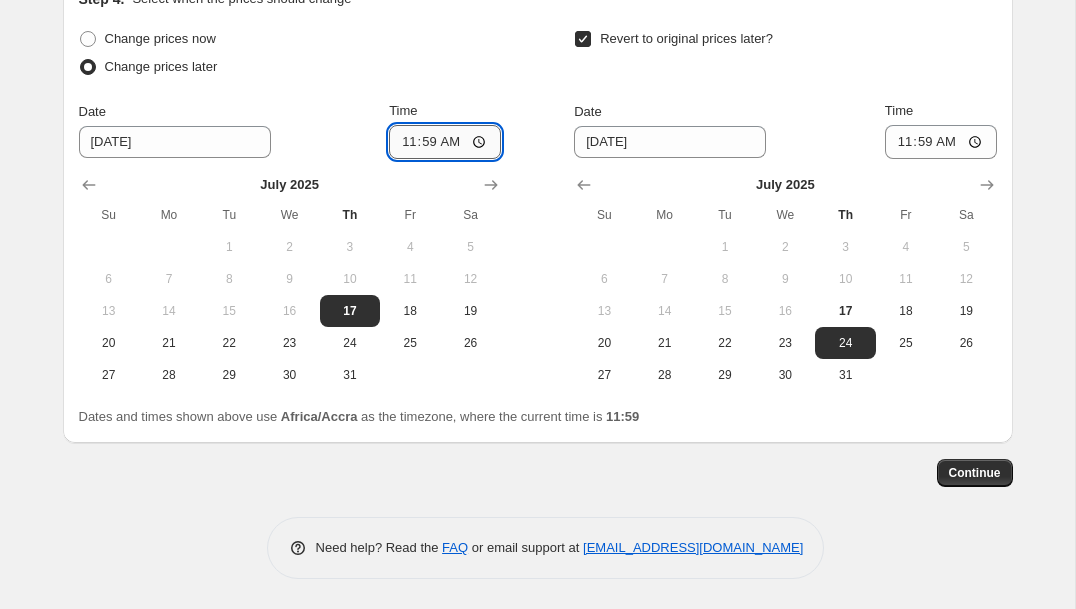 click on "11:59" at bounding box center (445, 142) 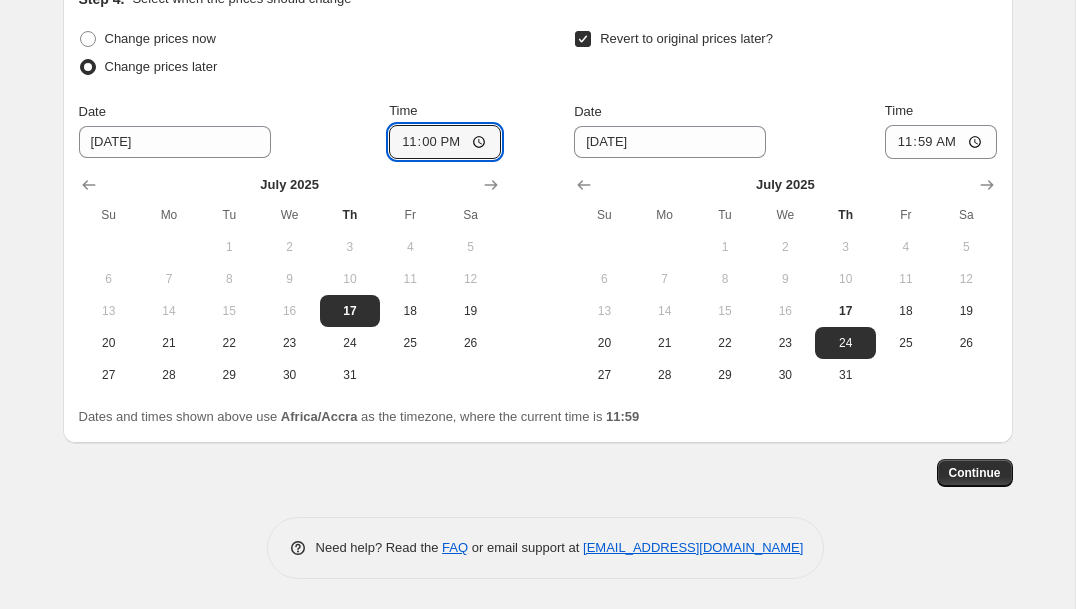 type on "23:00" 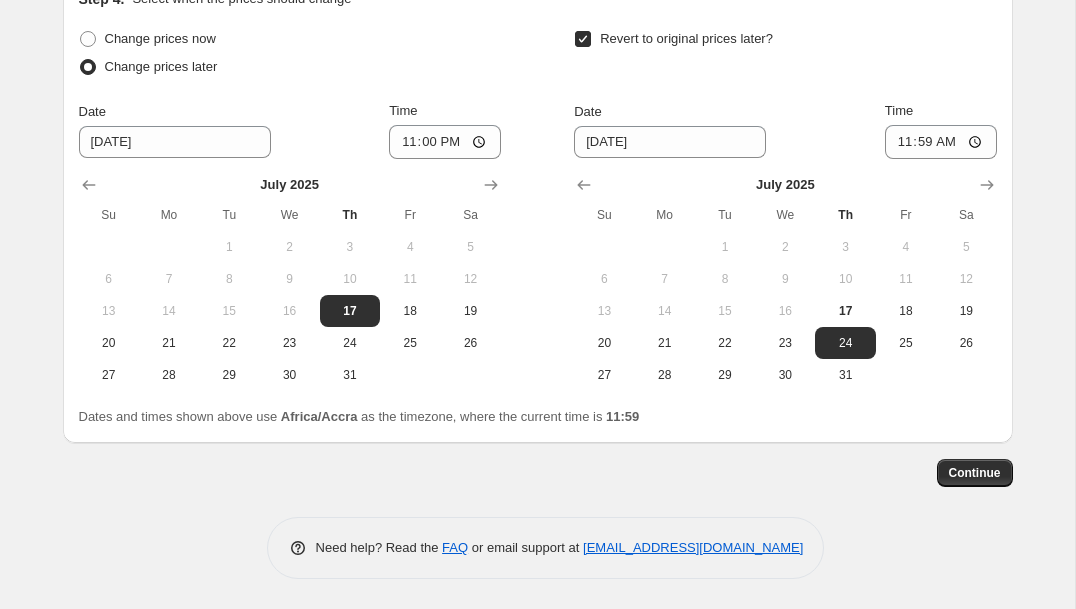 click on "Change prices now Change prices later Date [DATE] Time 23:00 [DATE] Su Mo Tu We Th Fr Sa 1 2 3 4 5 6 7 8 9 10 11 12 13 14 15 16 17 18 19 20 21 22 23 24 25 26 27 28 29 30 31 Revert to original prices later? Date [DATE] Time 11:59 [DATE] Su Mo Tu We Th Fr Sa 1 2 3 4 5 6 7 8 9 10 11 12 13 14 15 16 17 18 19 20 21 22 23 24 25 26 27 28 29 30 31" at bounding box center [538, 208] 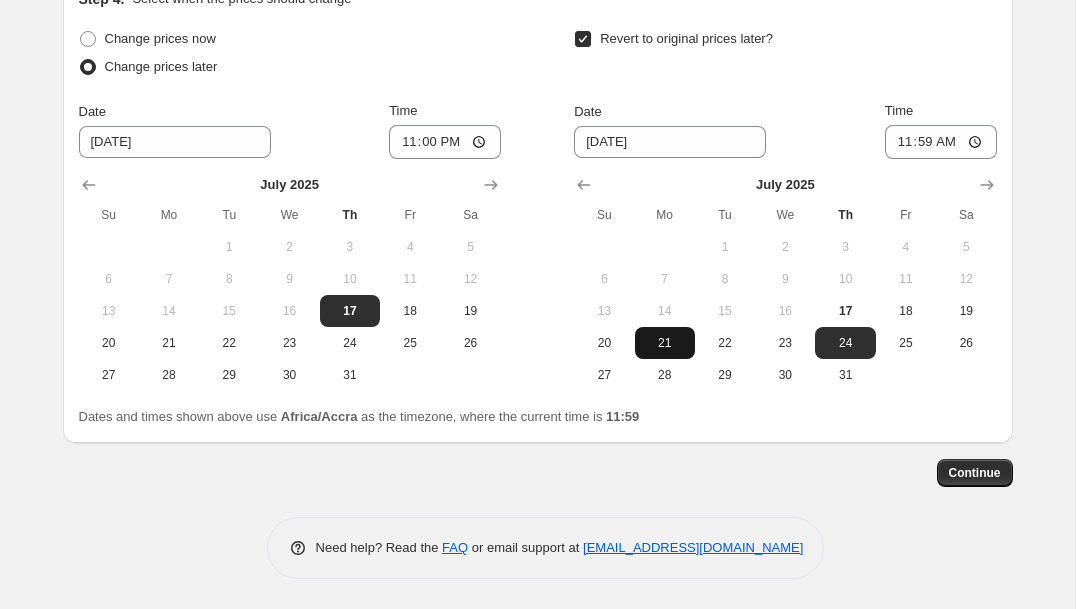 click on "21" at bounding box center [665, 343] 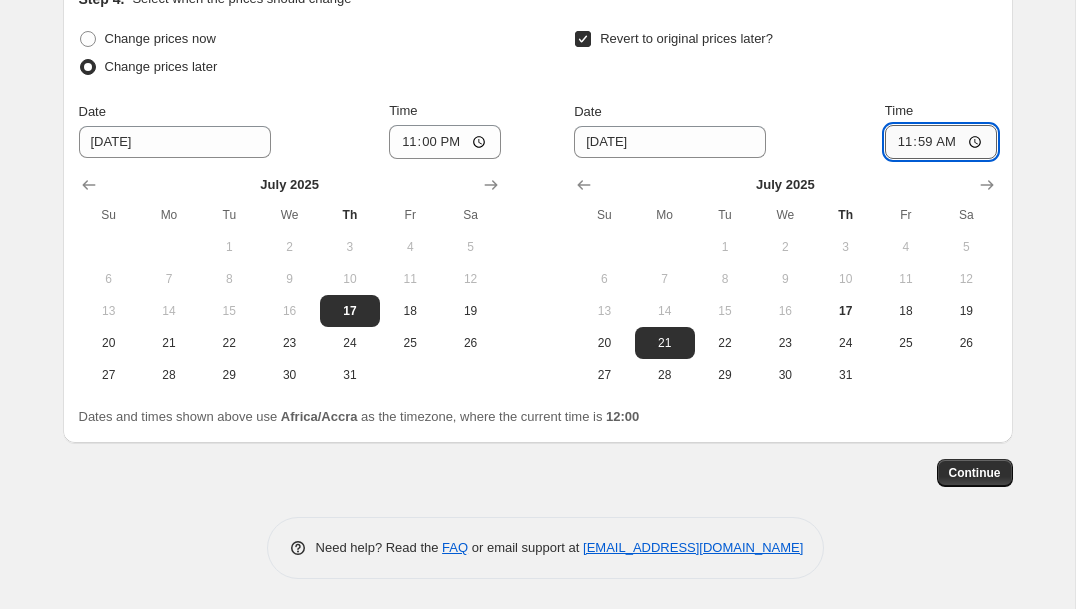 click on "11:59" at bounding box center [941, 142] 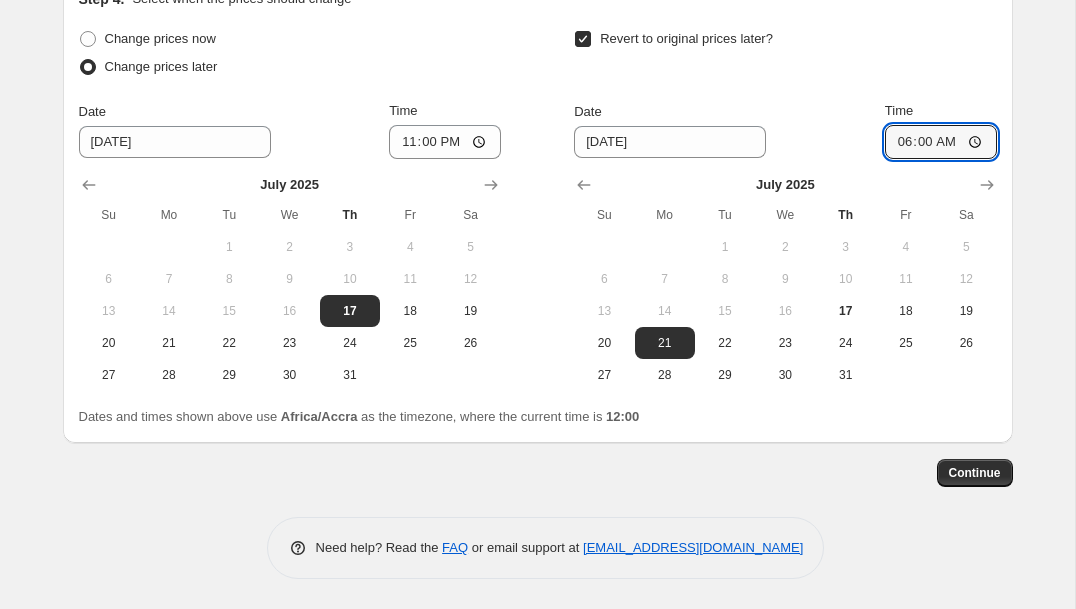 type on "06:00" 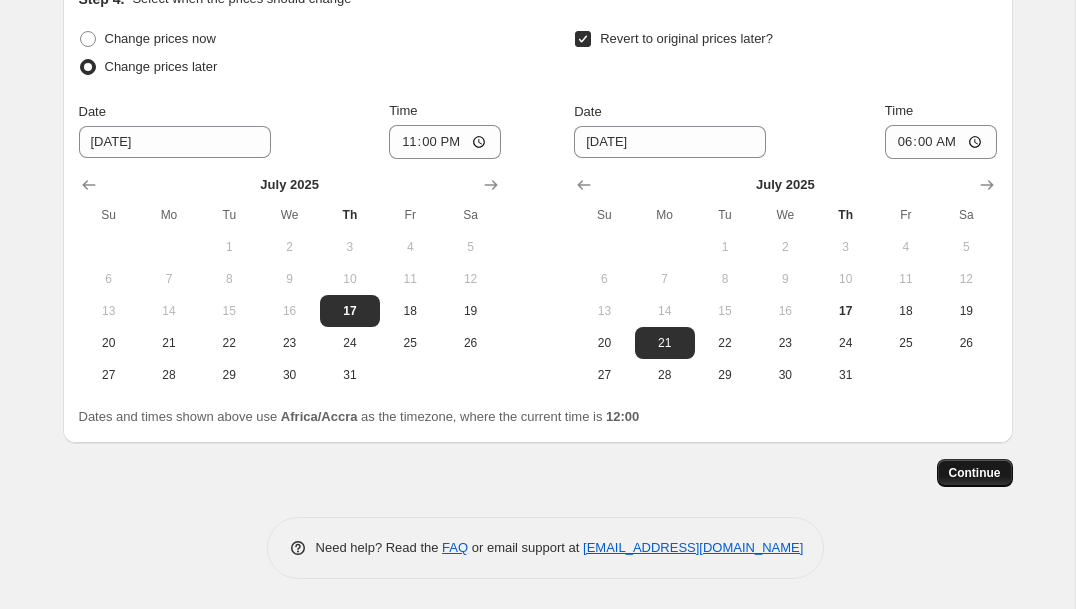 click on "Continue" at bounding box center (975, 473) 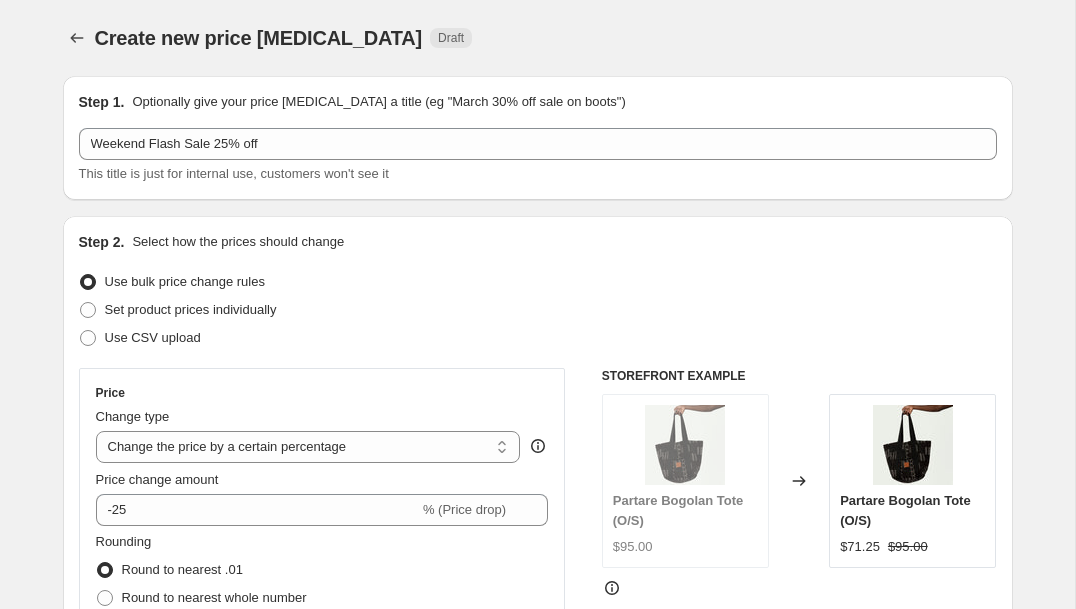 scroll, scrollTop: 1793, scrollLeft: 0, axis: vertical 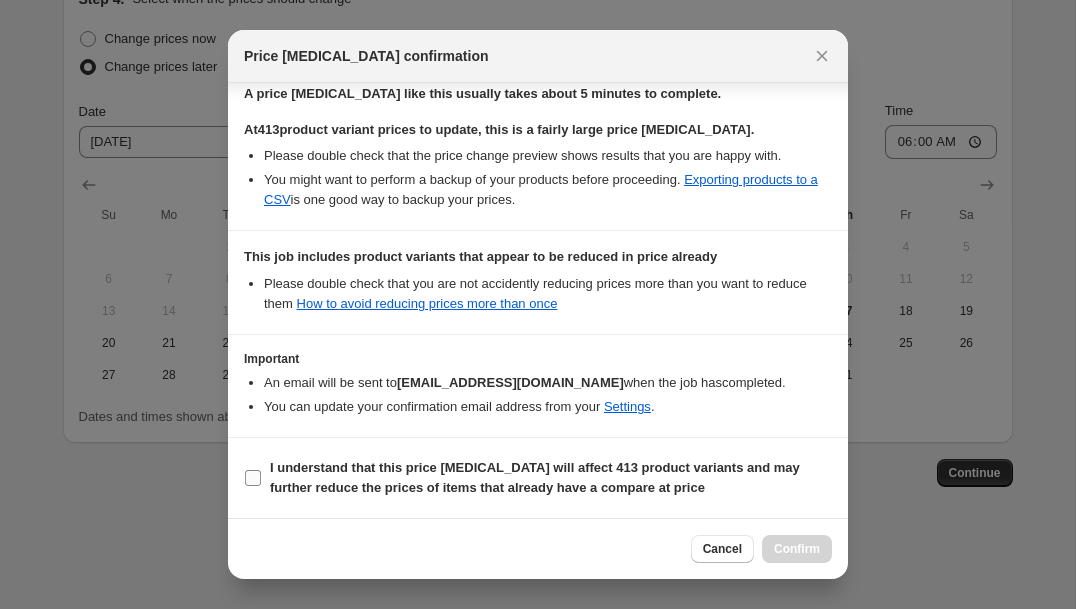 click on "I understand that this price [MEDICAL_DATA] will affect 413 product variants and may further reduce the prices of items that already have a compare at price" at bounding box center (253, 478) 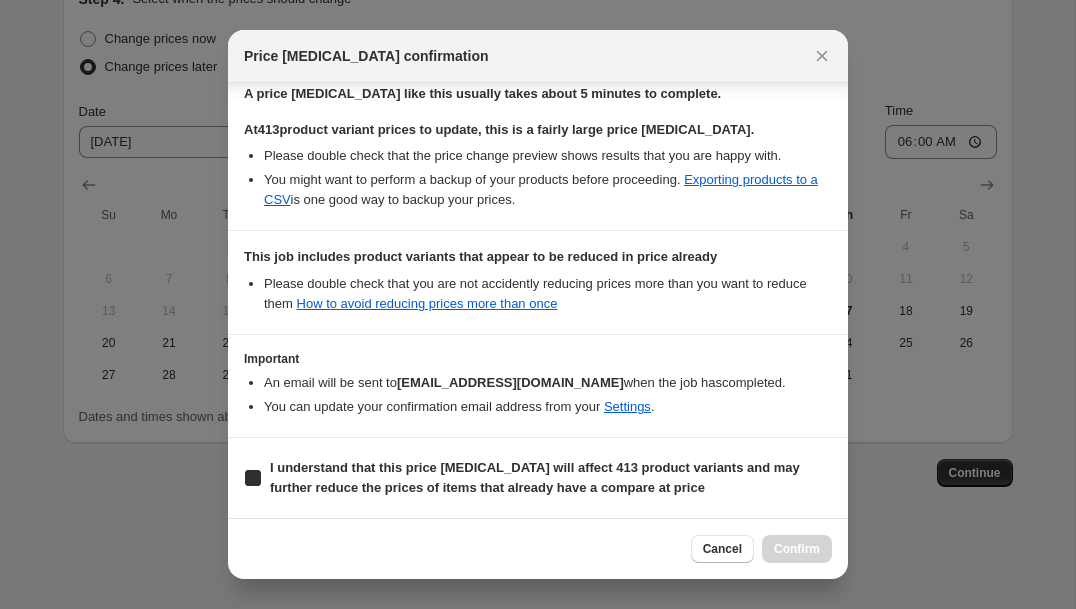 checkbox on "true" 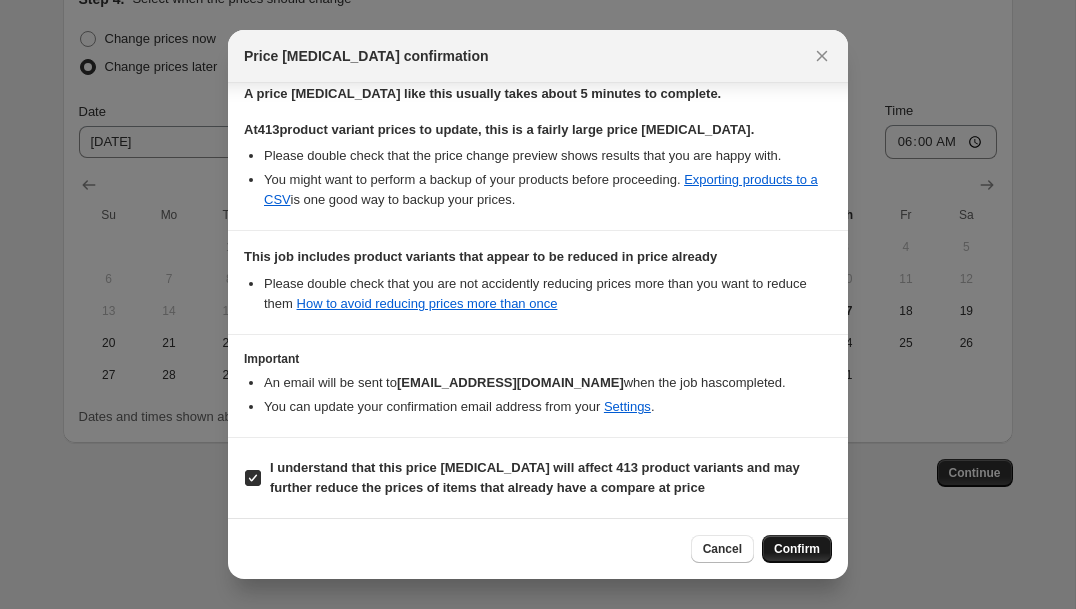 click on "Confirm" at bounding box center [797, 549] 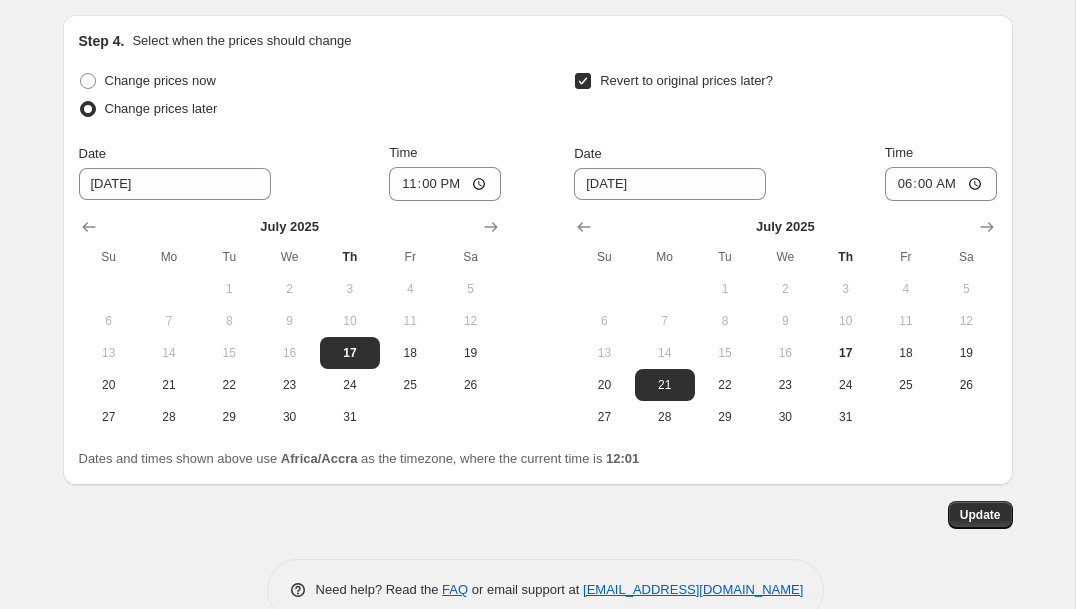 scroll, scrollTop: 1876, scrollLeft: 0, axis: vertical 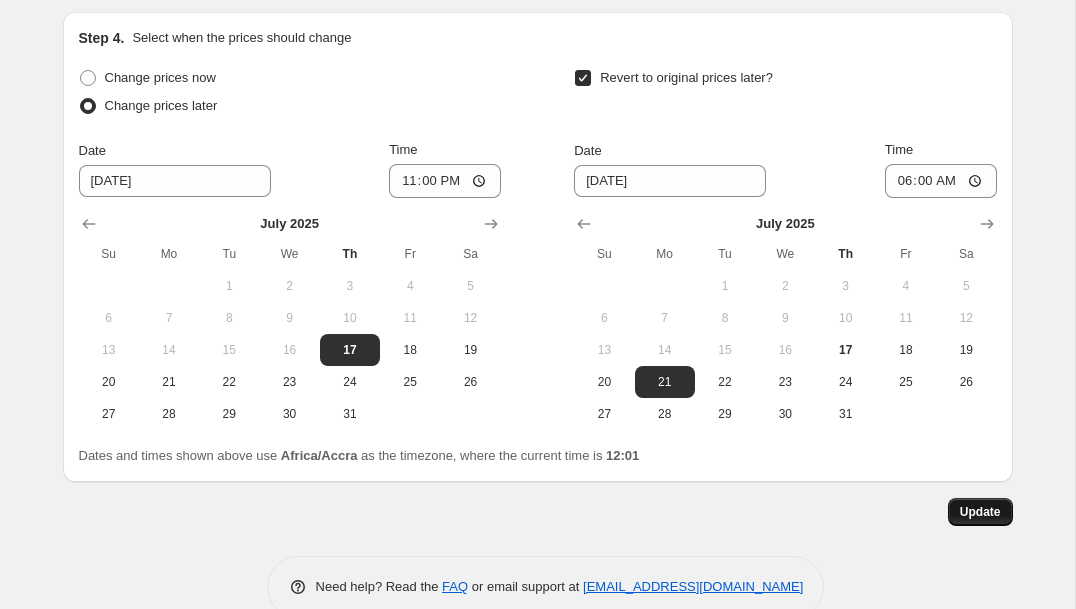 click on "Update" at bounding box center [980, 512] 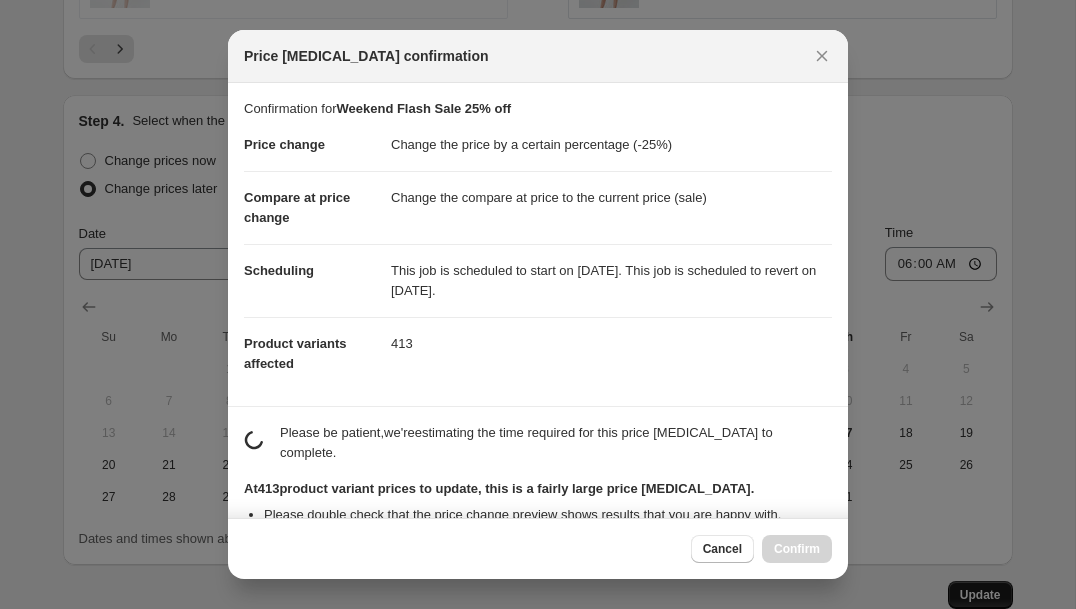 scroll, scrollTop: 1876, scrollLeft: 0, axis: vertical 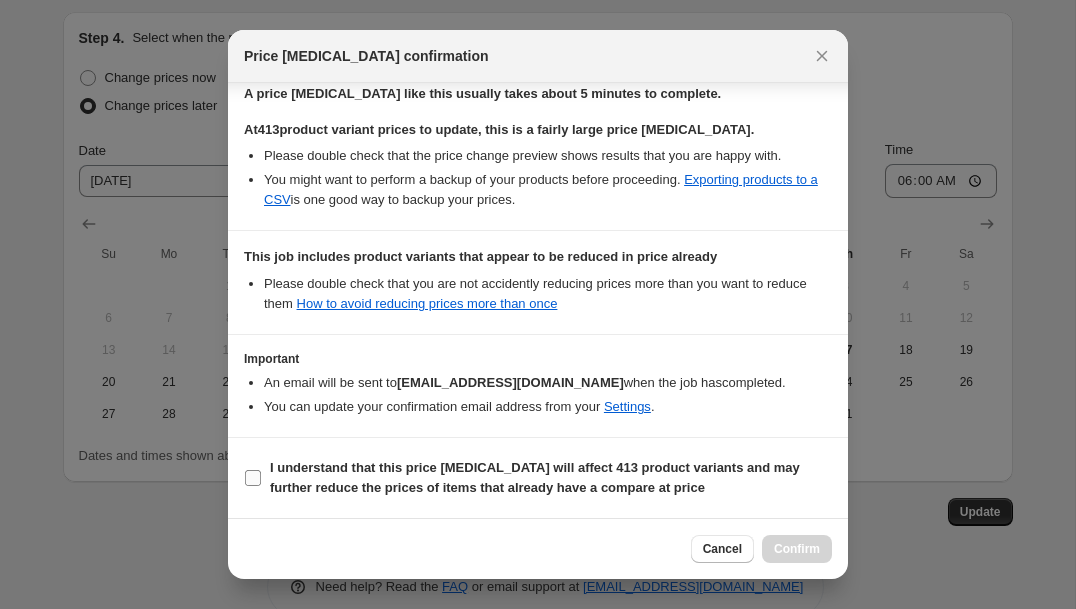 click on "I understand that this price [MEDICAL_DATA] will affect 413 product variants and may further reduce the prices of items that already have a compare at price" at bounding box center [538, 478] 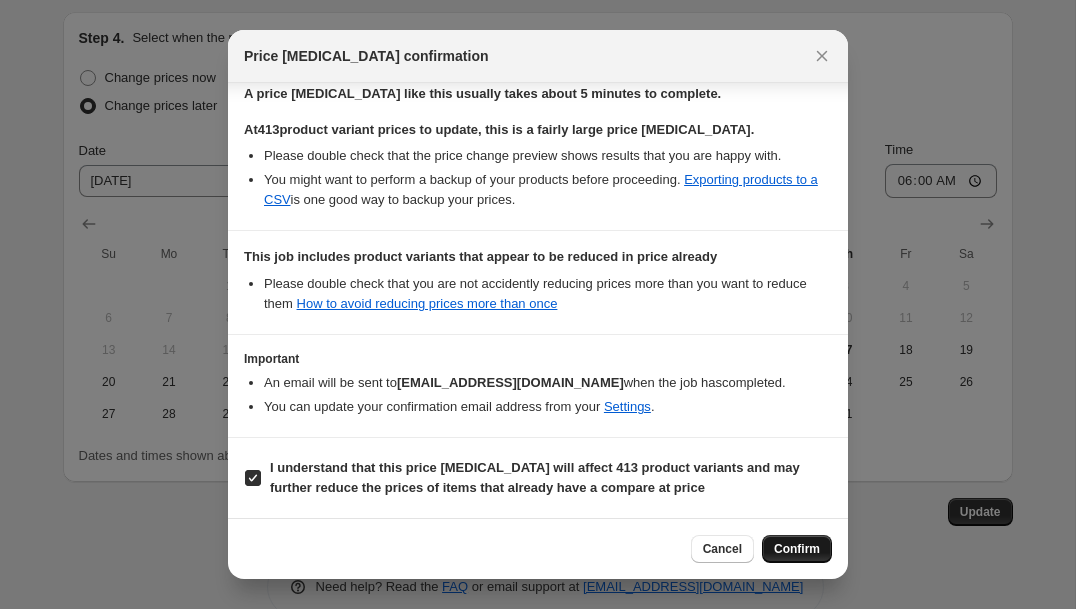 click on "Confirm" at bounding box center [797, 549] 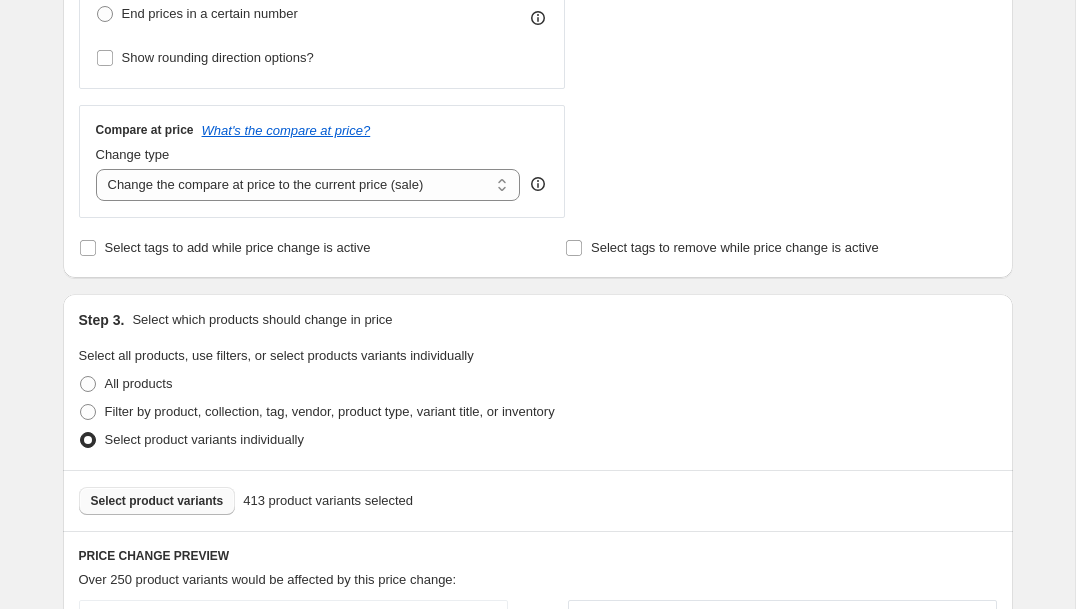 scroll, scrollTop: 0, scrollLeft: 0, axis: both 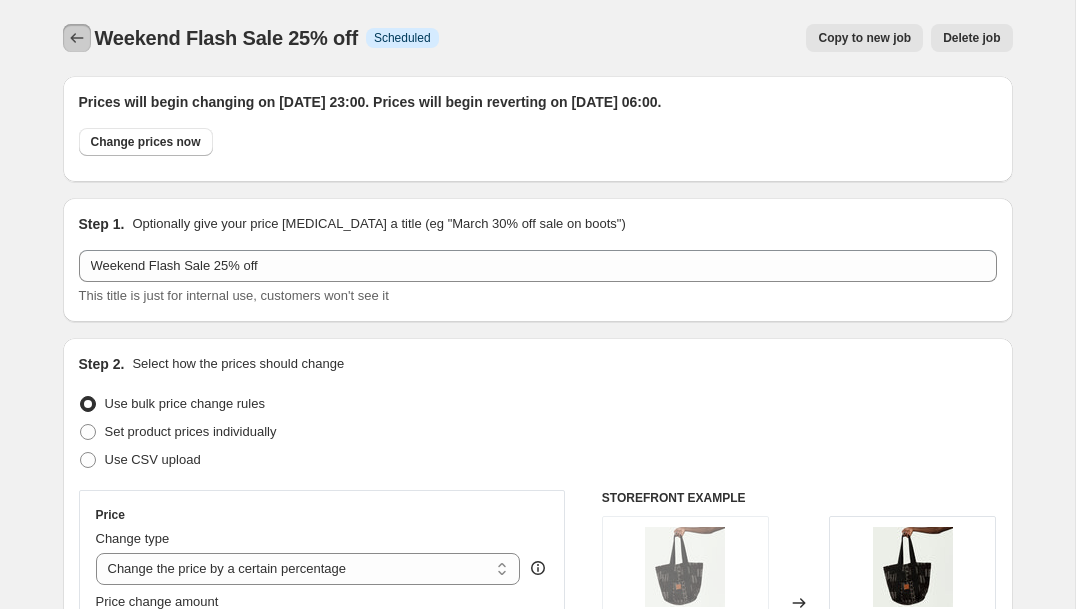 click 